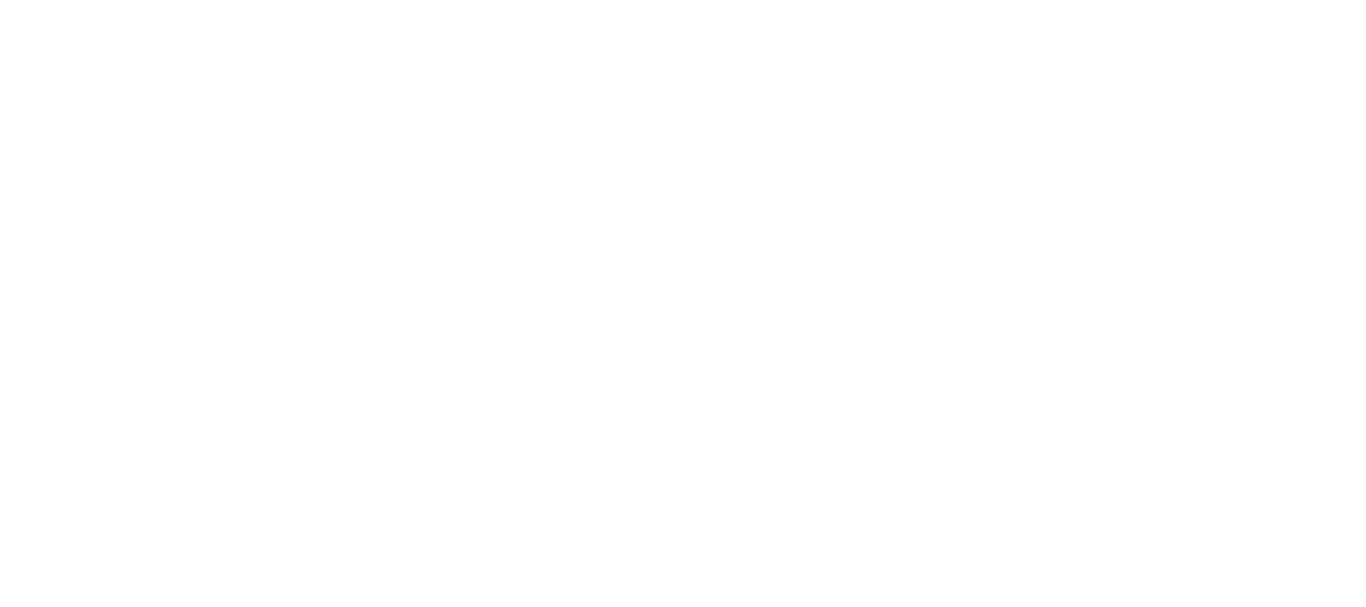scroll, scrollTop: 0, scrollLeft: 0, axis: both 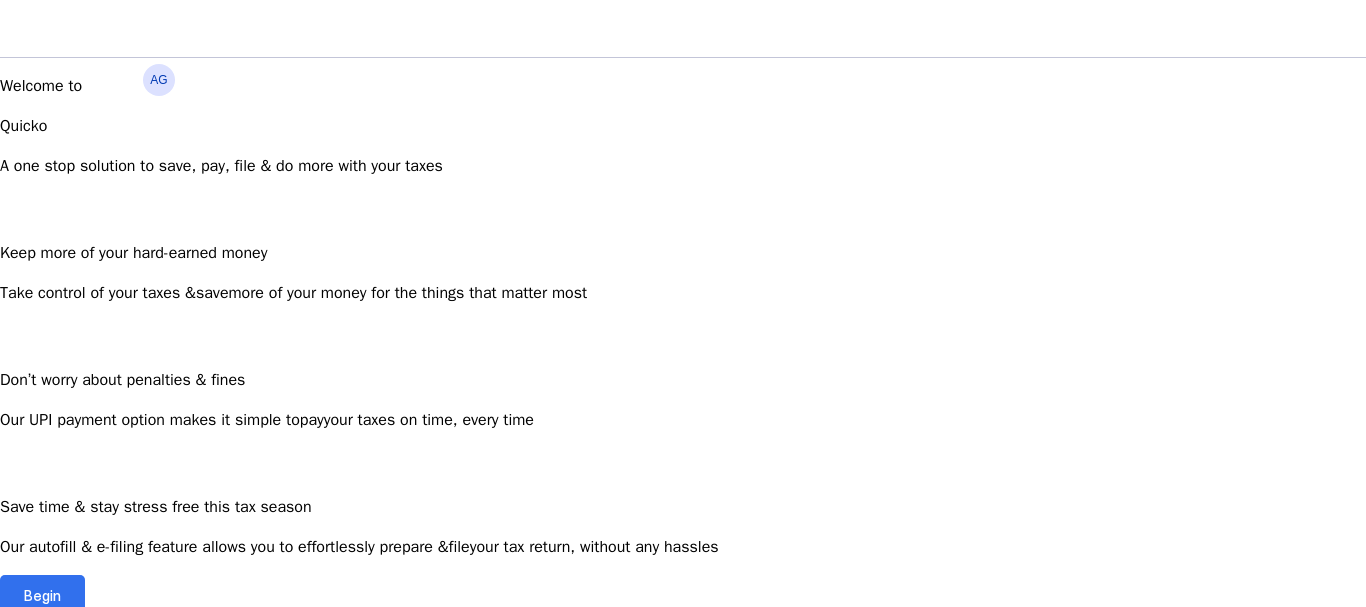 click on "Begin" at bounding box center [42, 595] 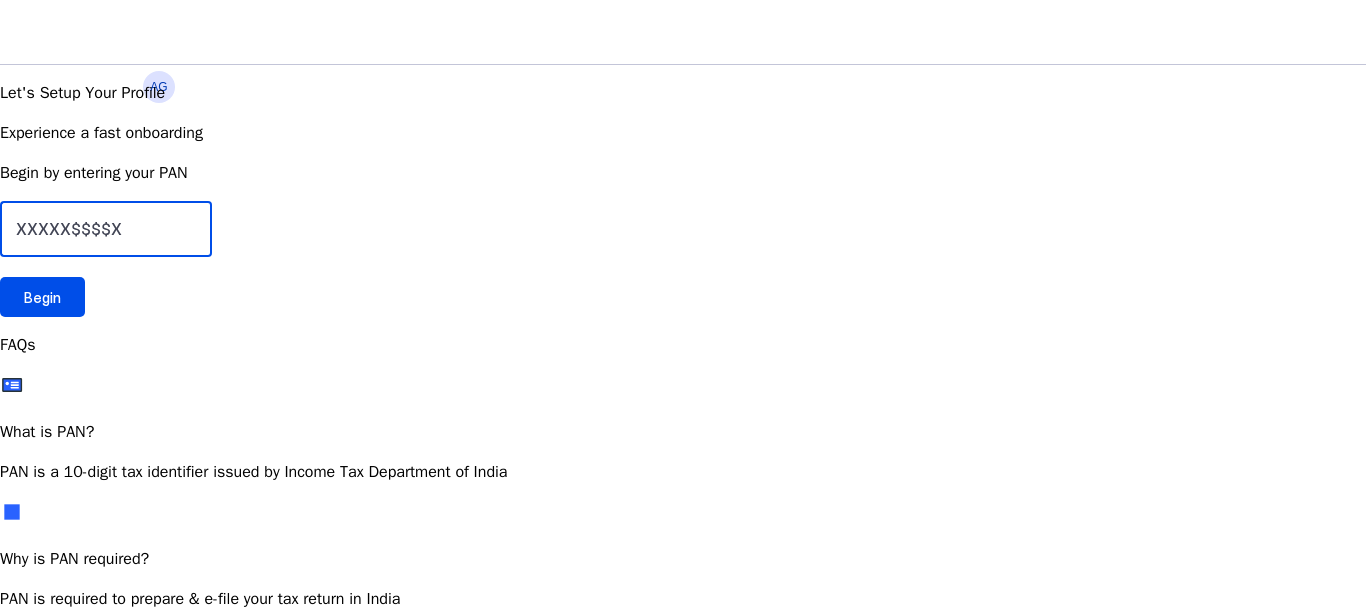 drag, startPoint x: 335, startPoint y: 378, endPoint x: 185, endPoint y: 387, distance: 150.26976 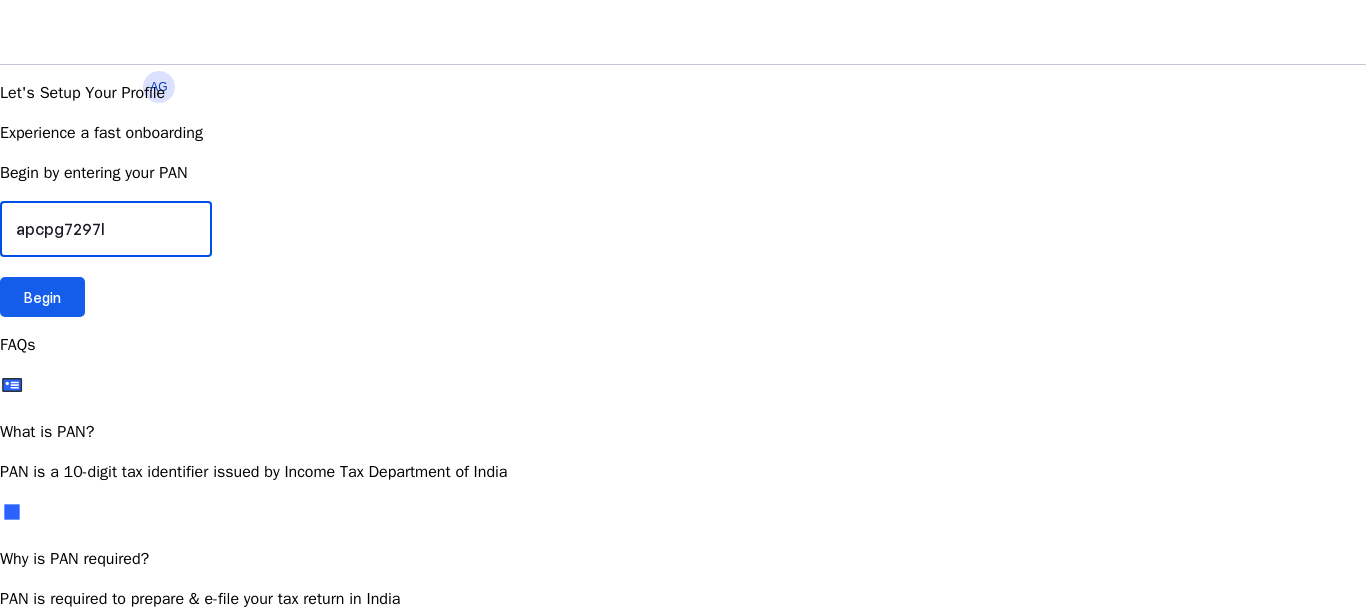 type on "apcpg7297l" 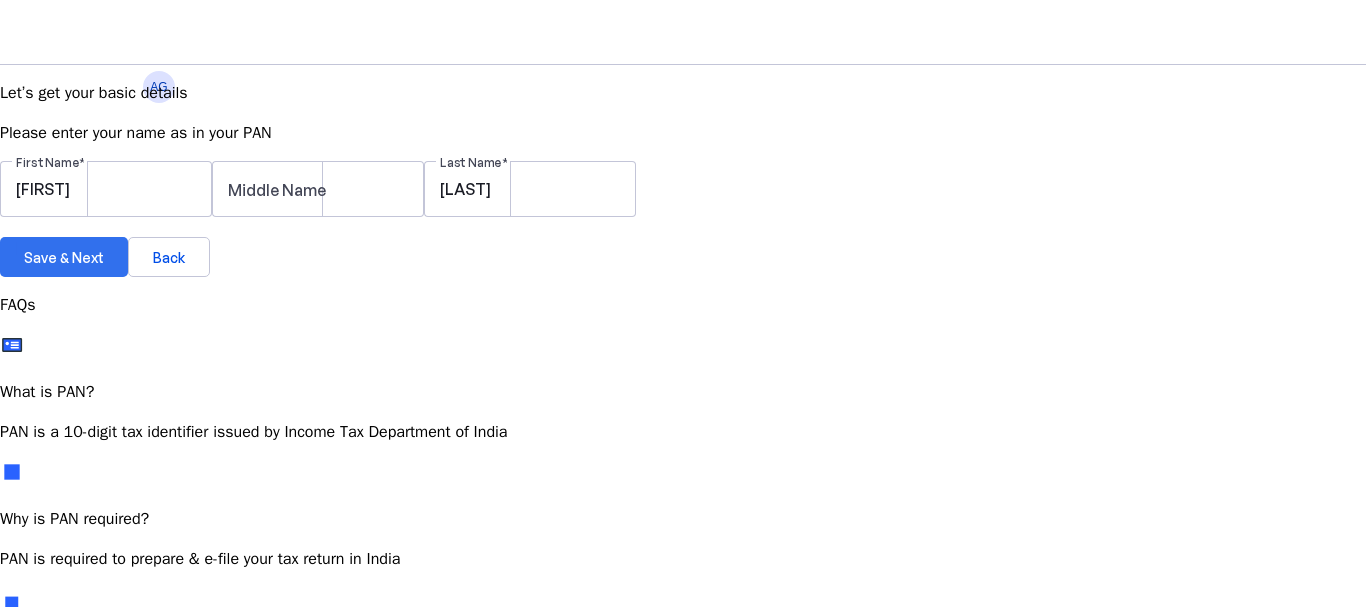 click on "Save & Next" at bounding box center (64, 257) 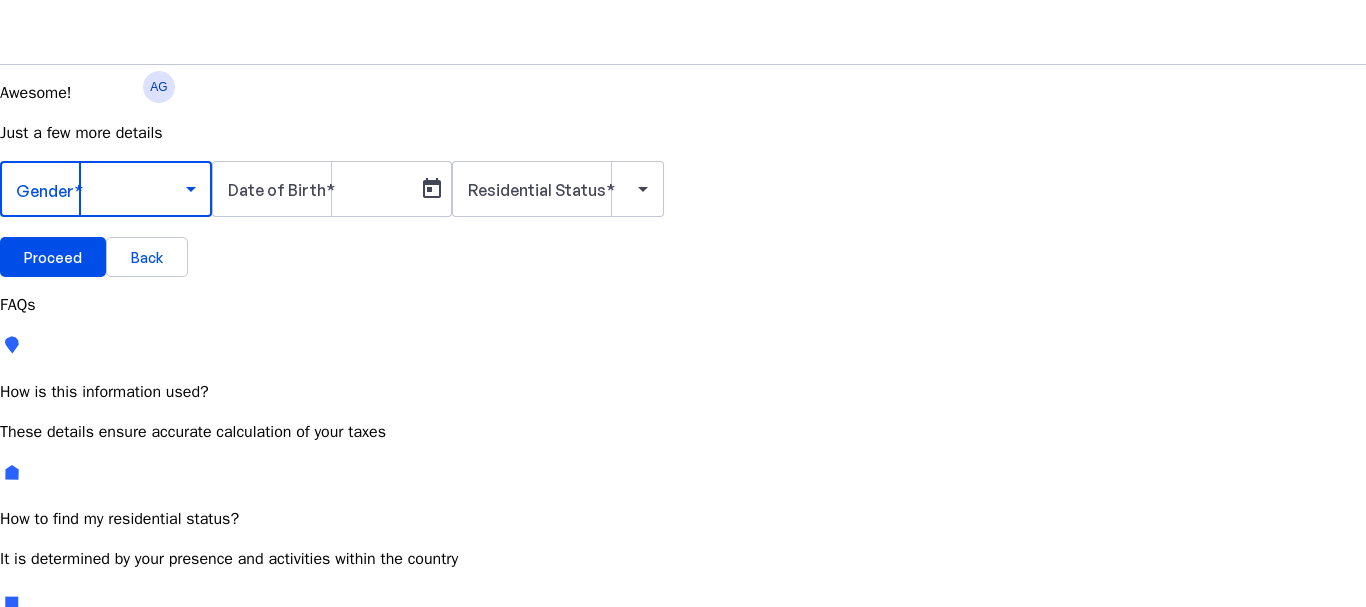 click at bounding box center (191, 189) 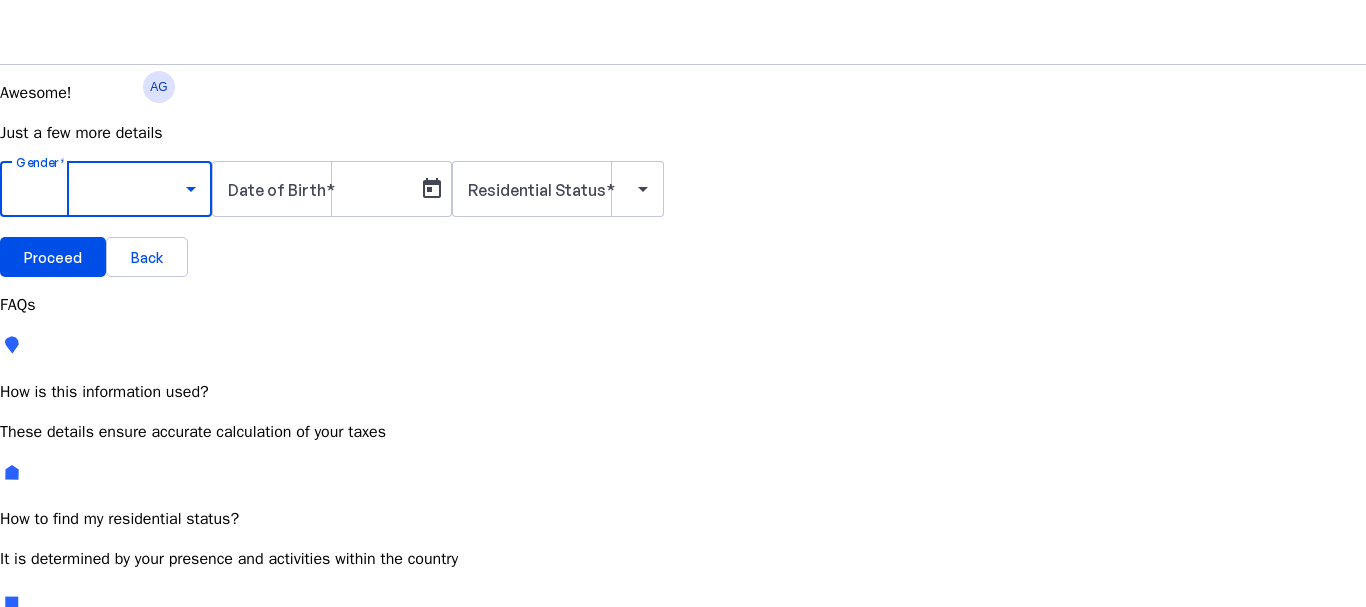 click on "Male" at bounding box center [154, 746] 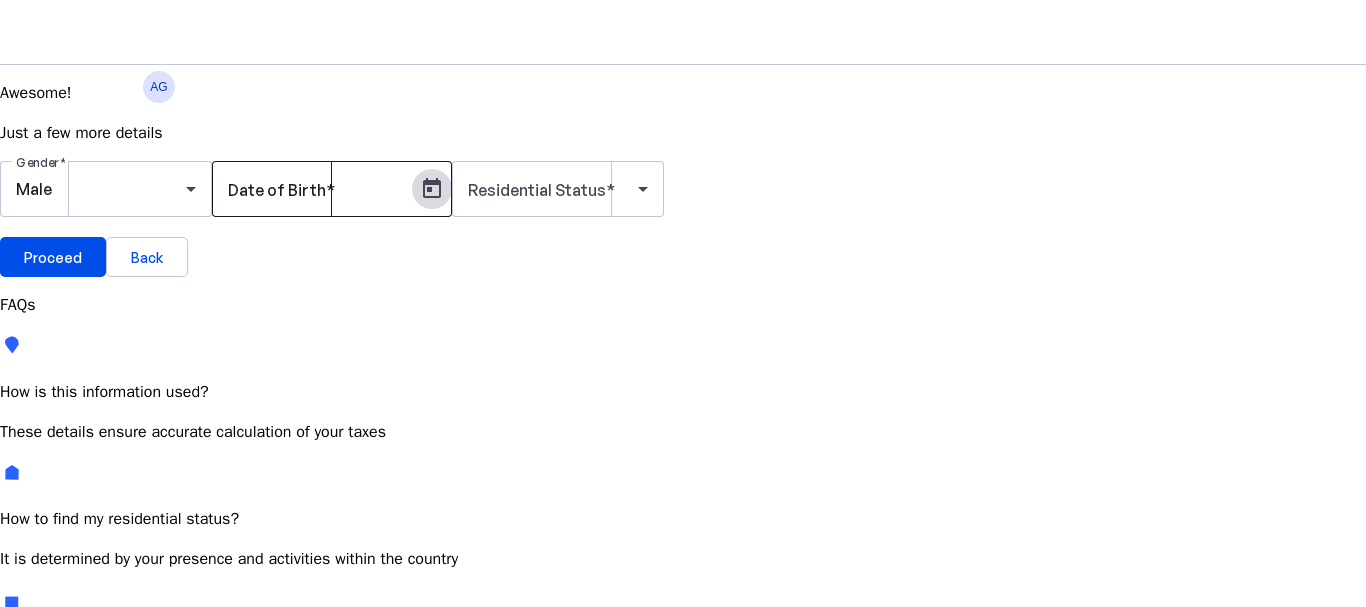 click at bounding box center (432, 189) 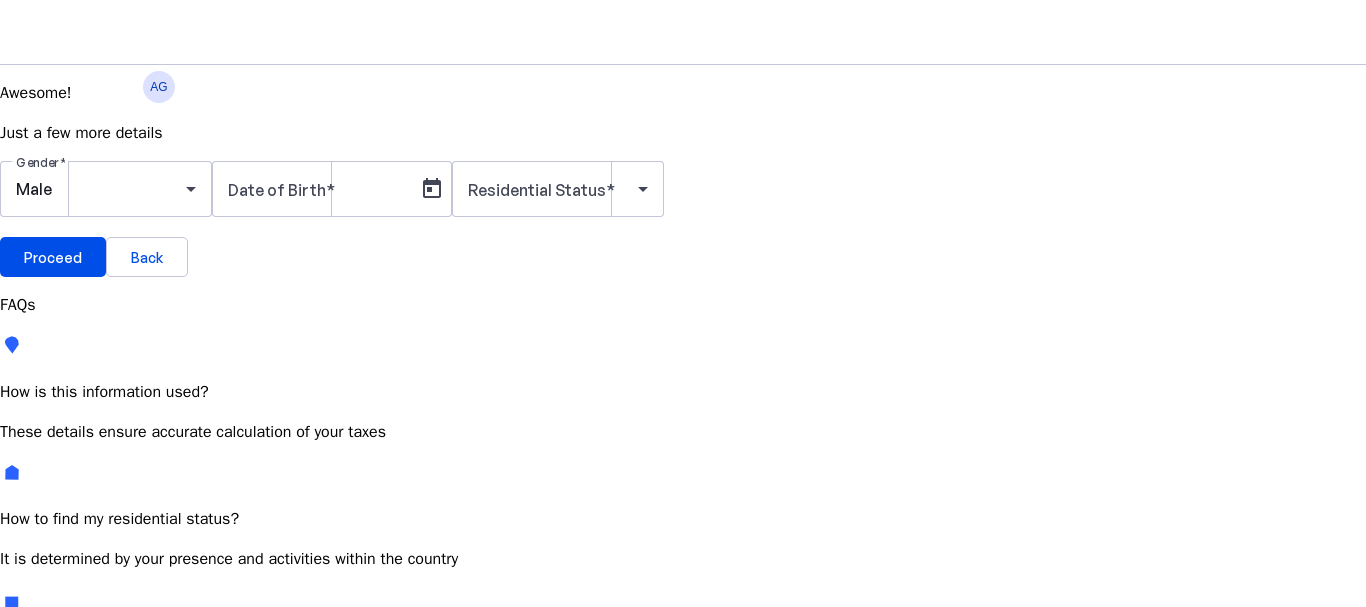 click on "JUL 2025" at bounding box center [116, 755] 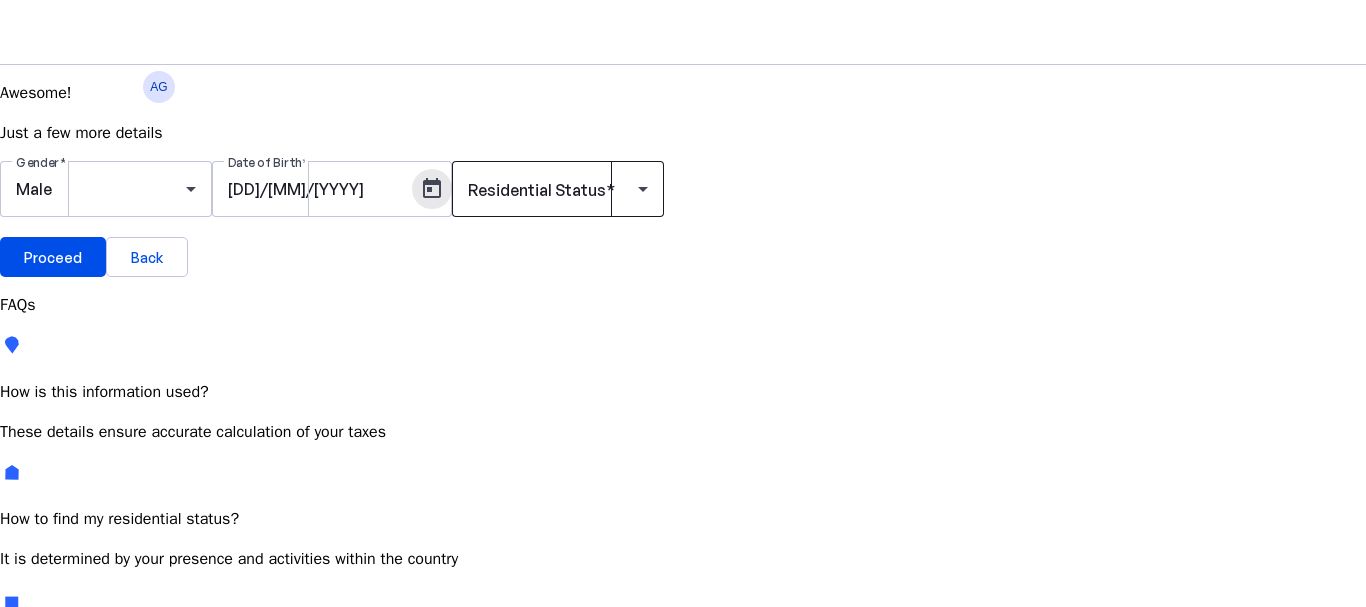 click at bounding box center [553, 189] 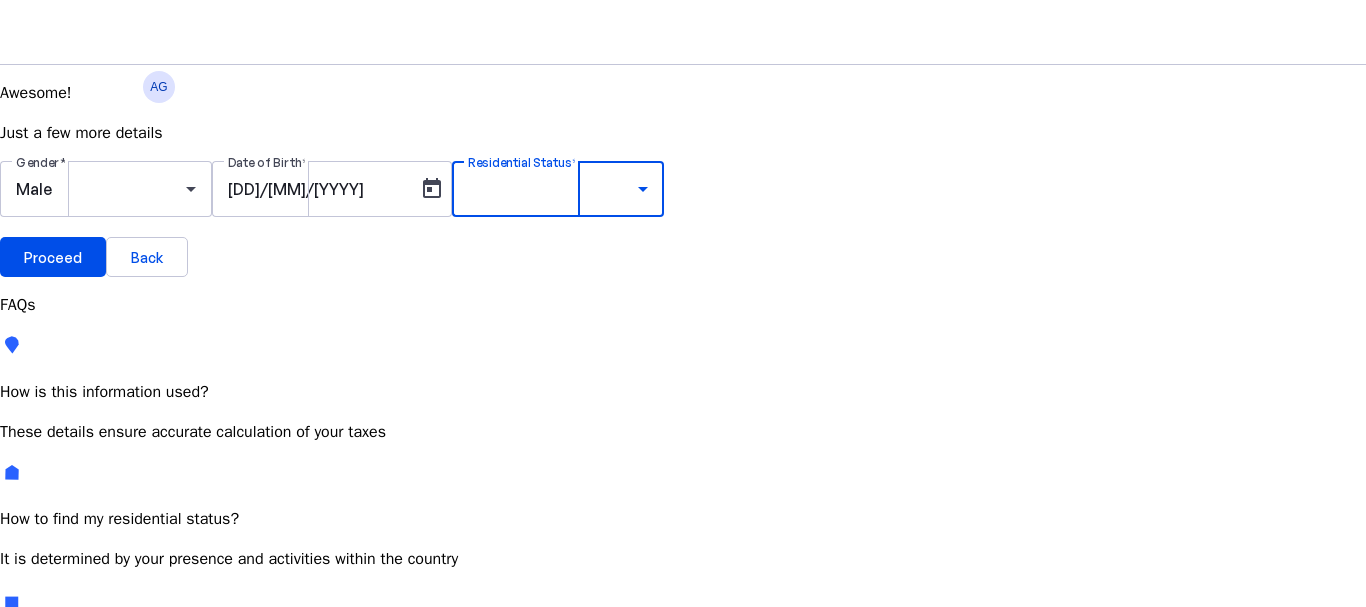 click on "Resident Most Common" at bounding box center (72, 766) 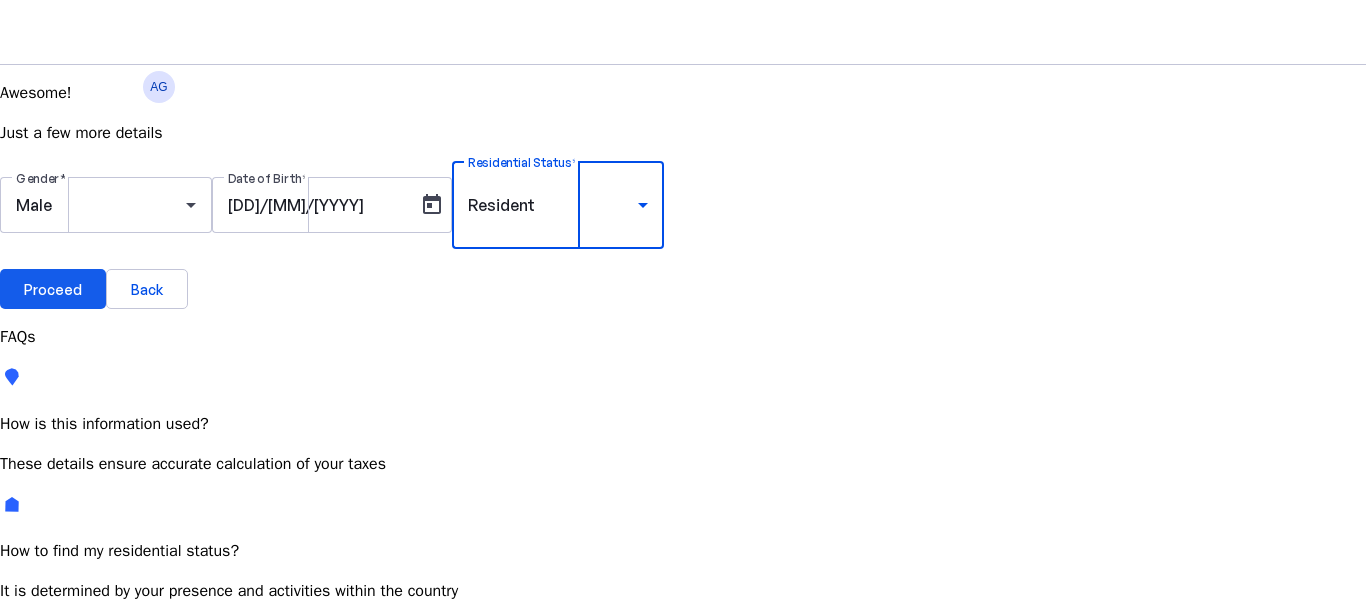 click on "Proceed" at bounding box center [53, 289] 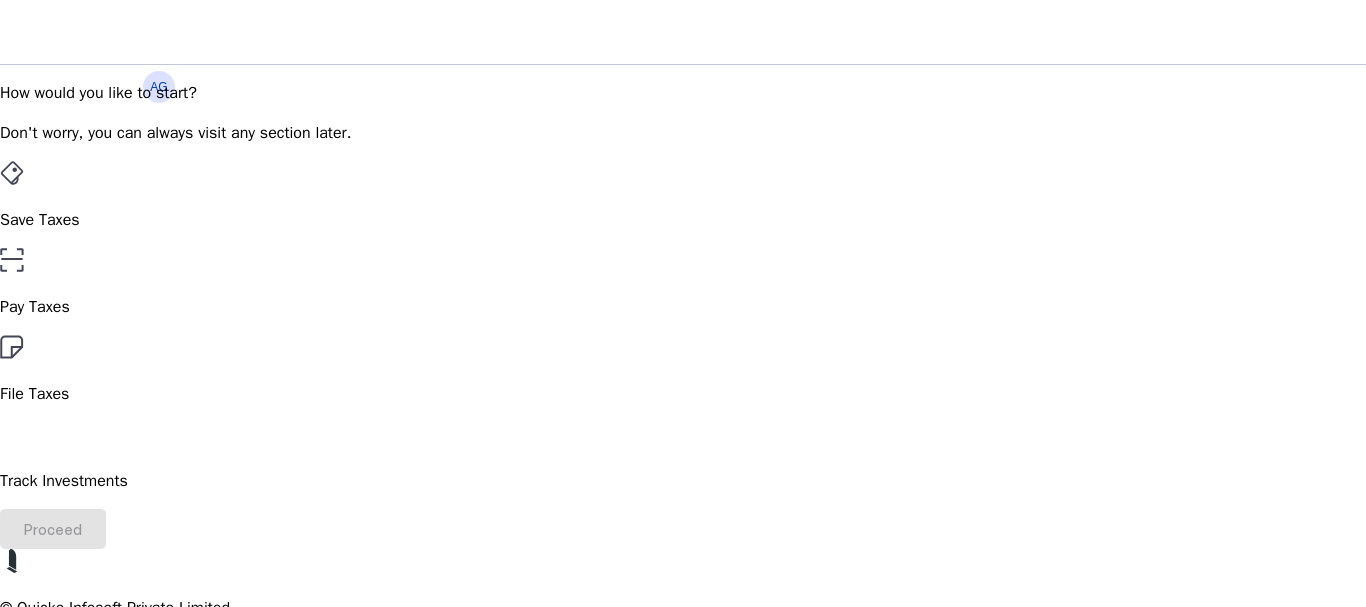 click on "File Taxes" at bounding box center [683, 220] 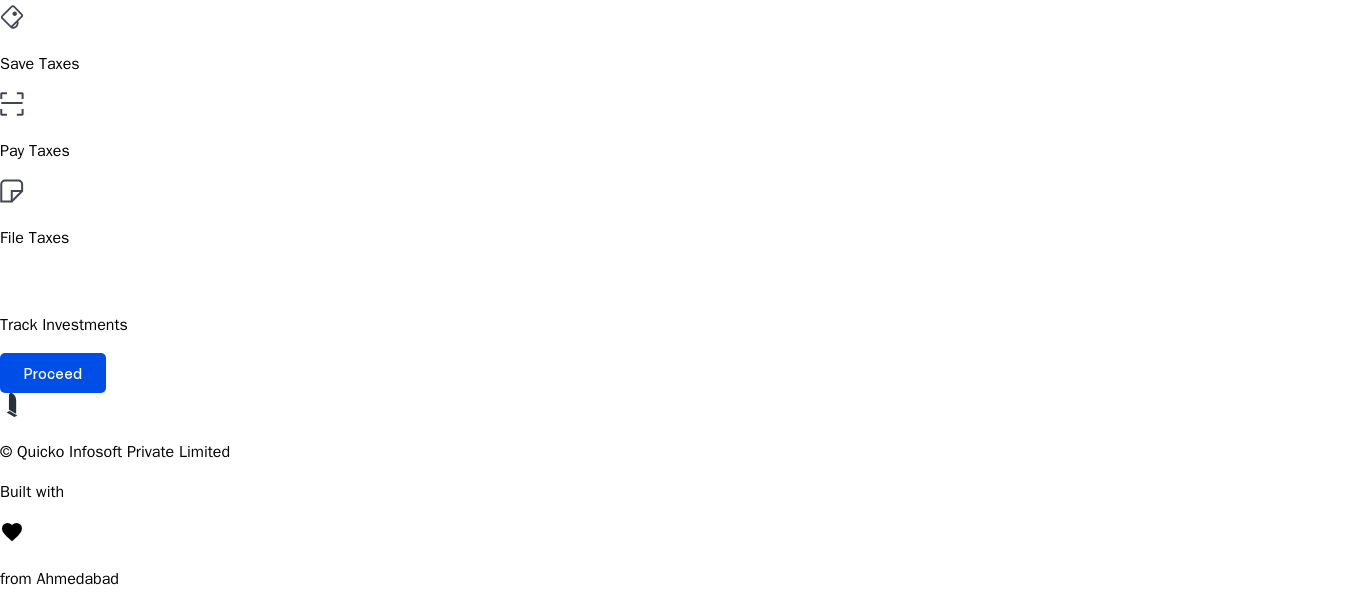 scroll, scrollTop: 258, scrollLeft: 0, axis: vertical 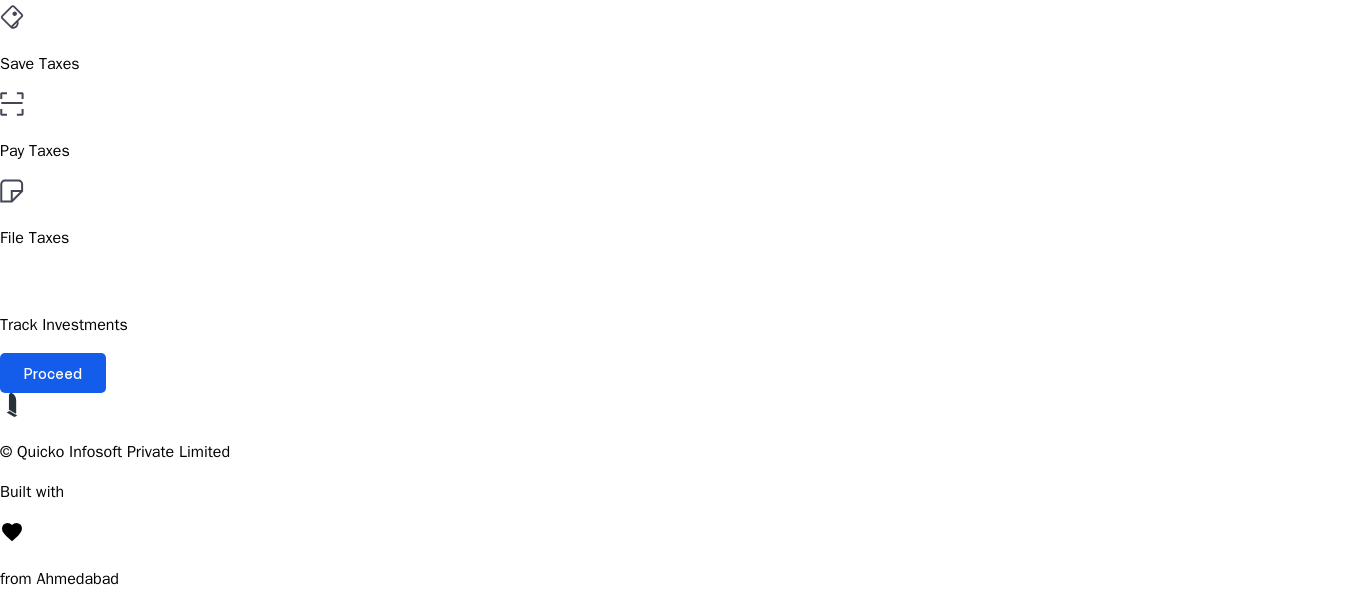 click on "Proceed" at bounding box center [53, 373] 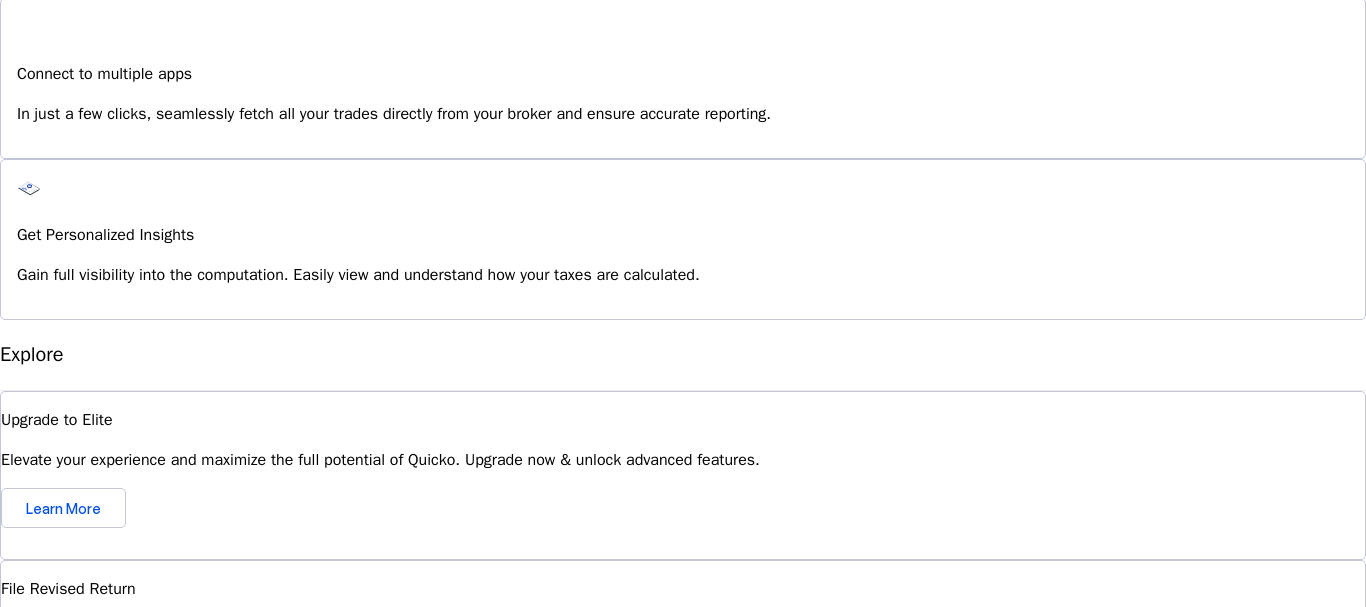 scroll, scrollTop: 1800, scrollLeft: 0, axis: vertical 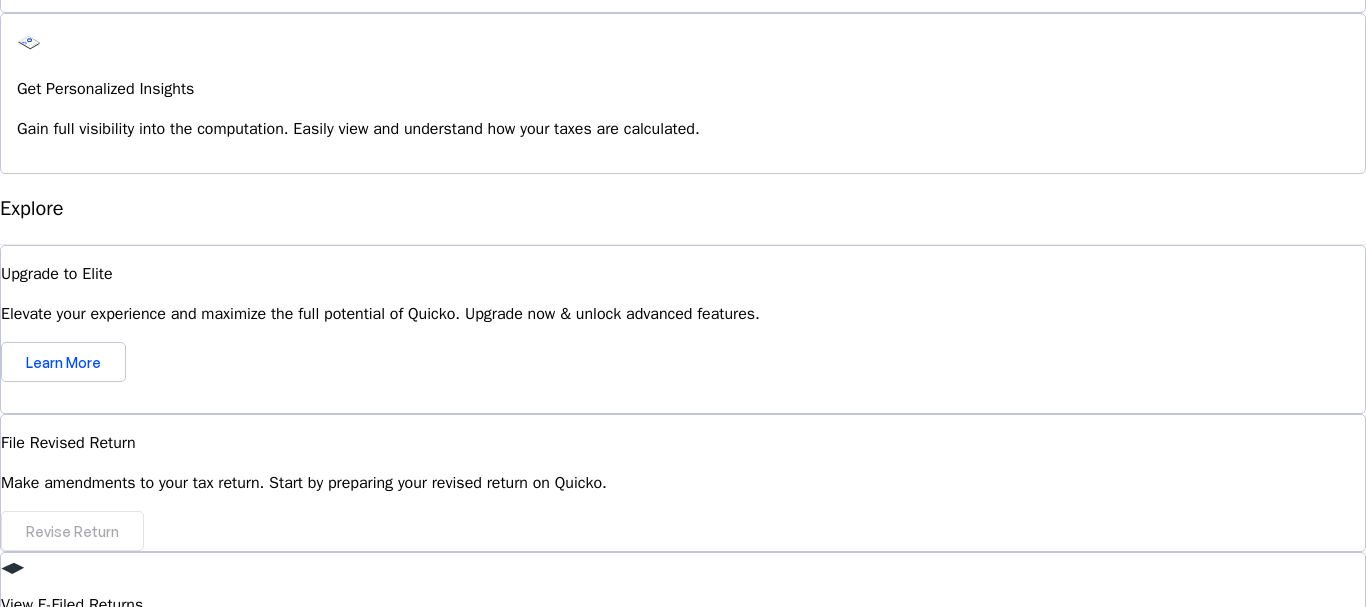 click on "I'm Interested" at bounding box center (73, 869) 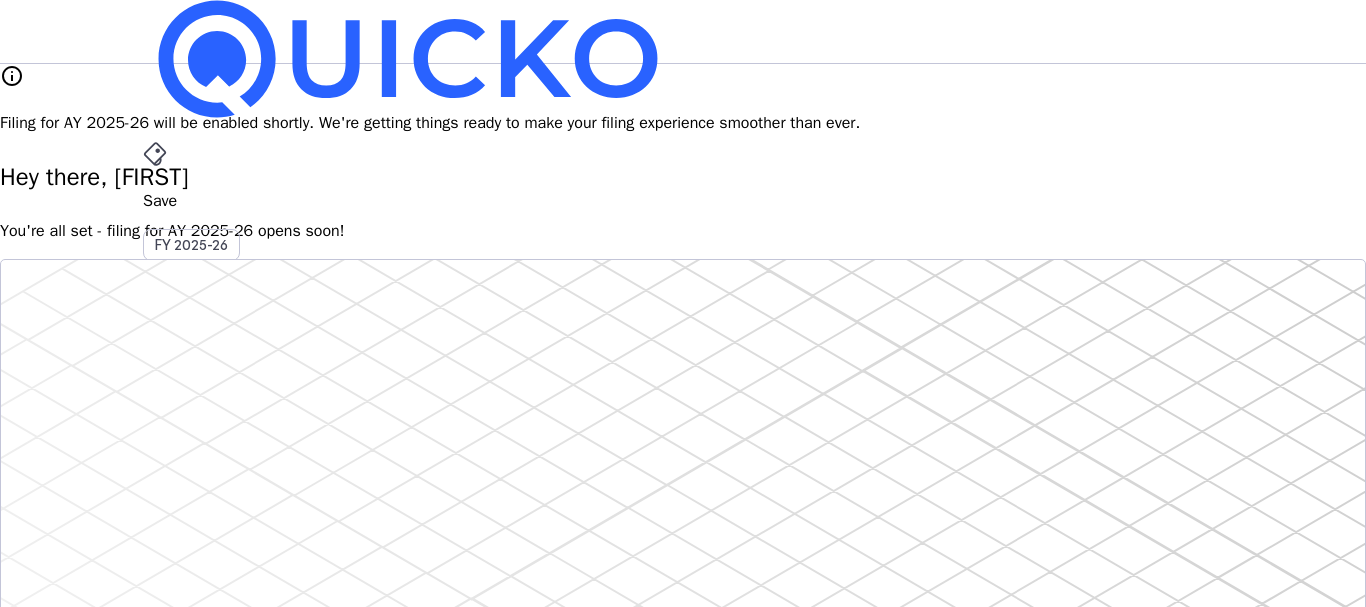 scroll, scrollTop: 0, scrollLeft: 0, axis: both 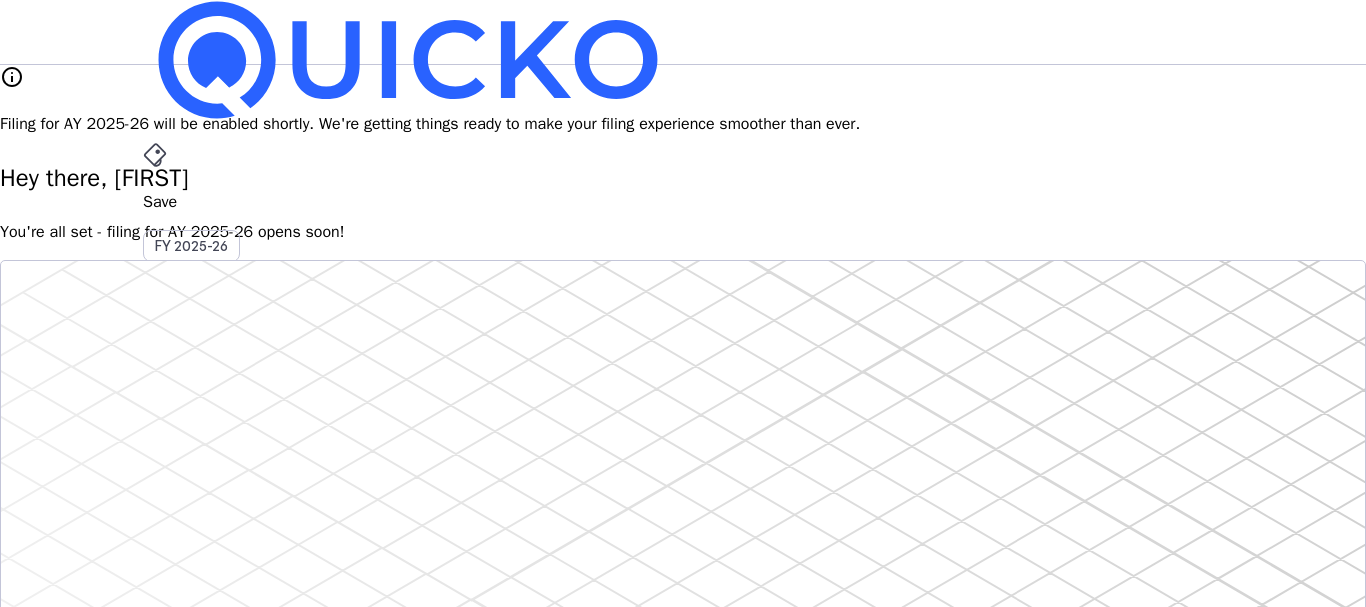 click on "File" at bounding box center (683, 408) 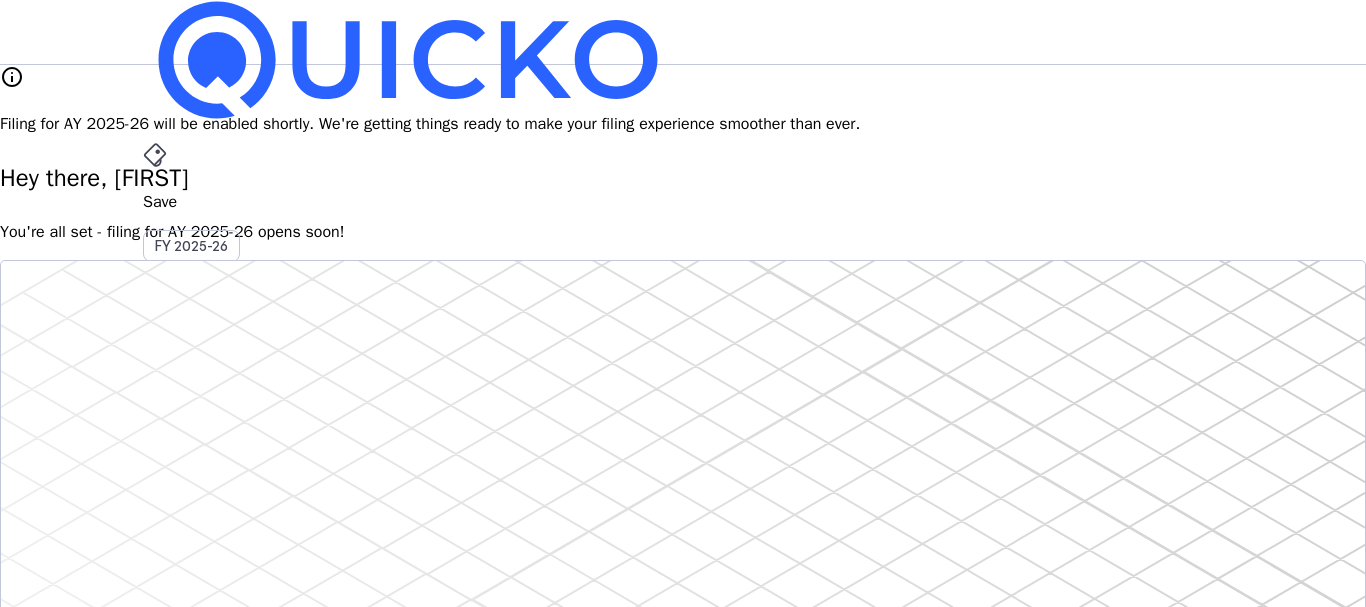 click on "AY 2025-26" at bounding box center [192, 452] 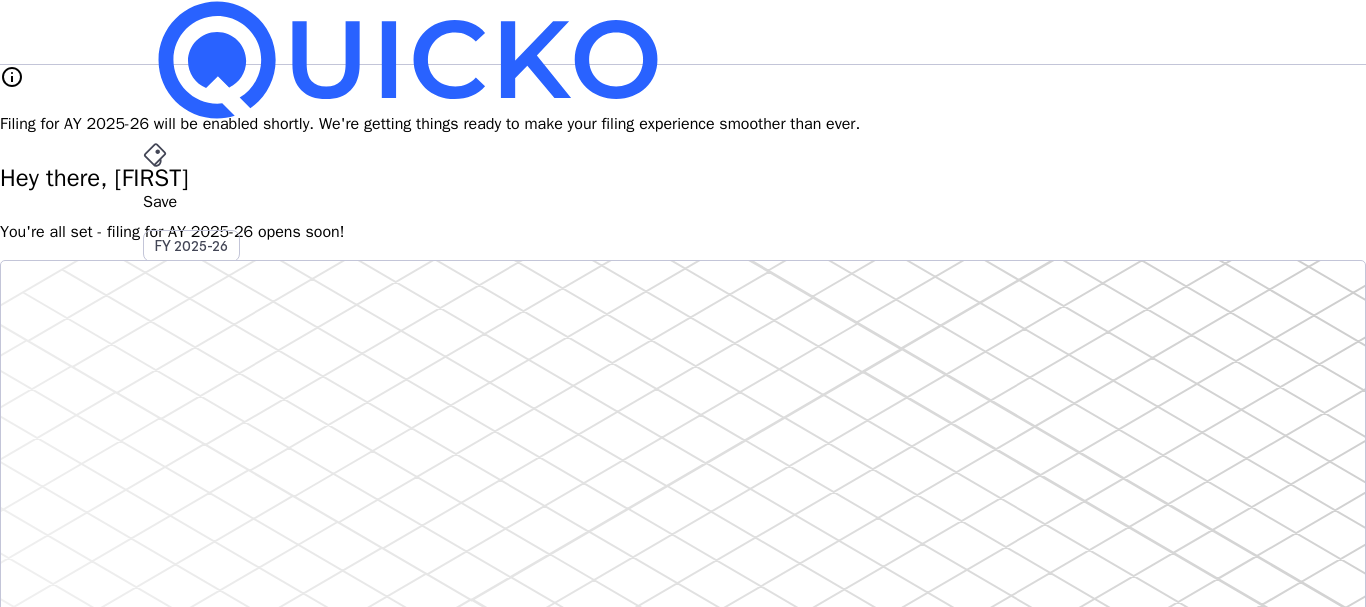 click on "More" at bounding box center [683, 496] 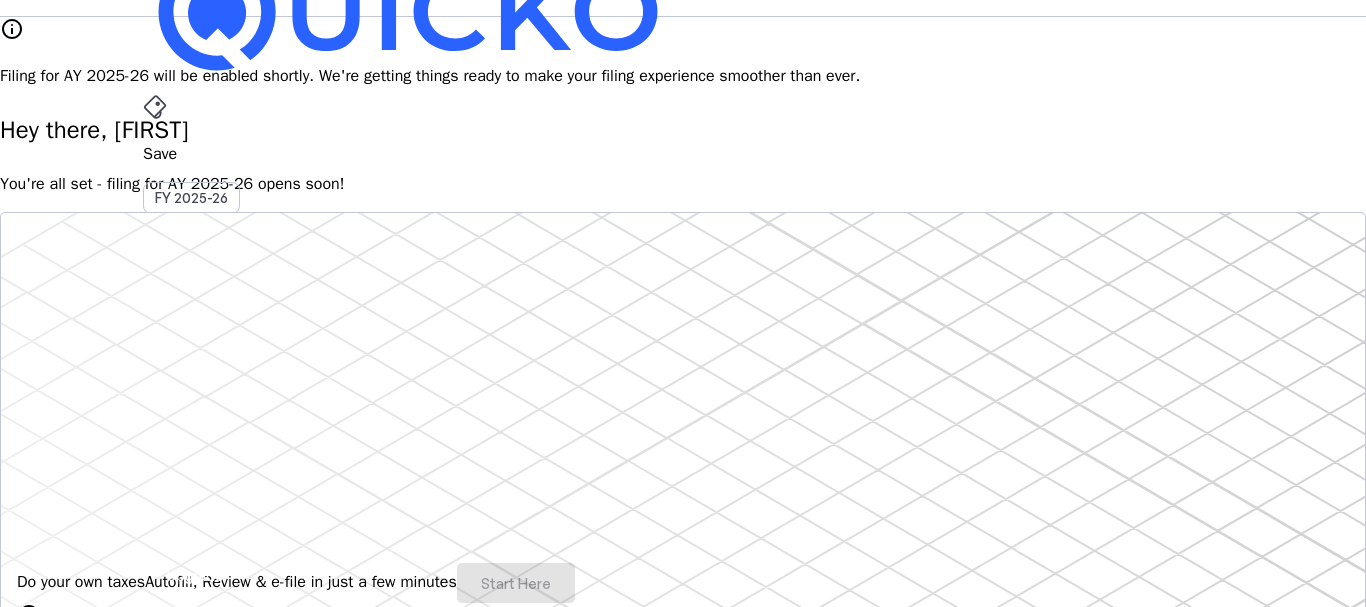 scroll, scrollTop: 0, scrollLeft: 0, axis: both 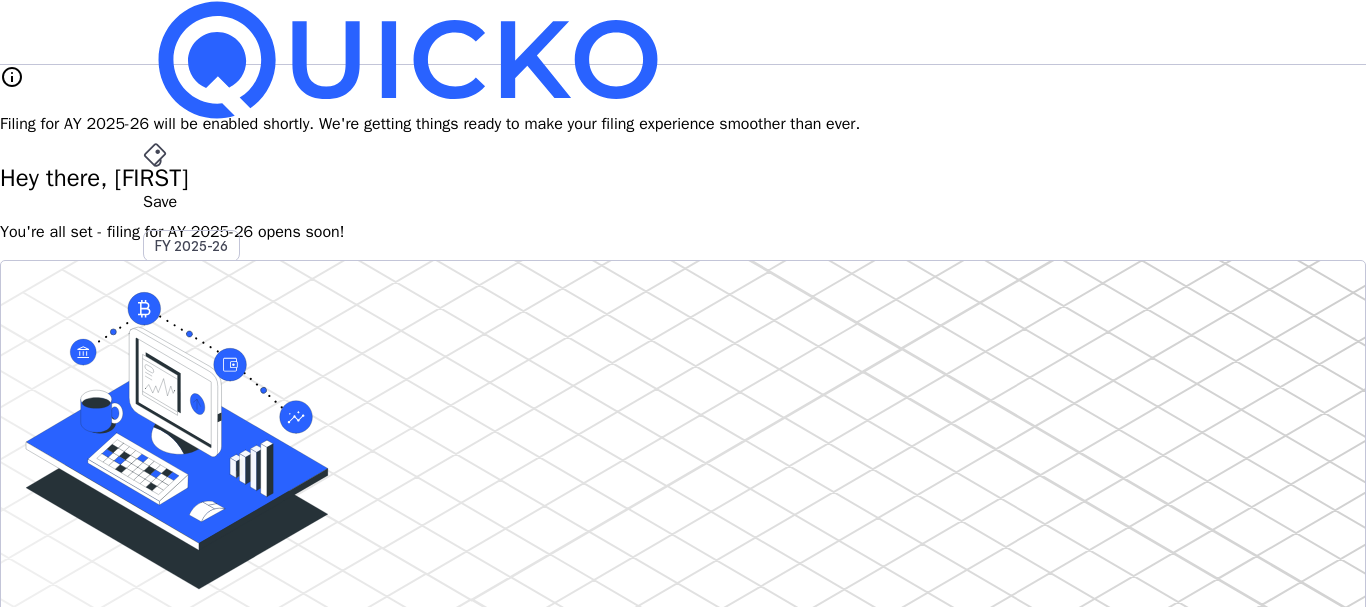 click on "File" at bounding box center (683, 408) 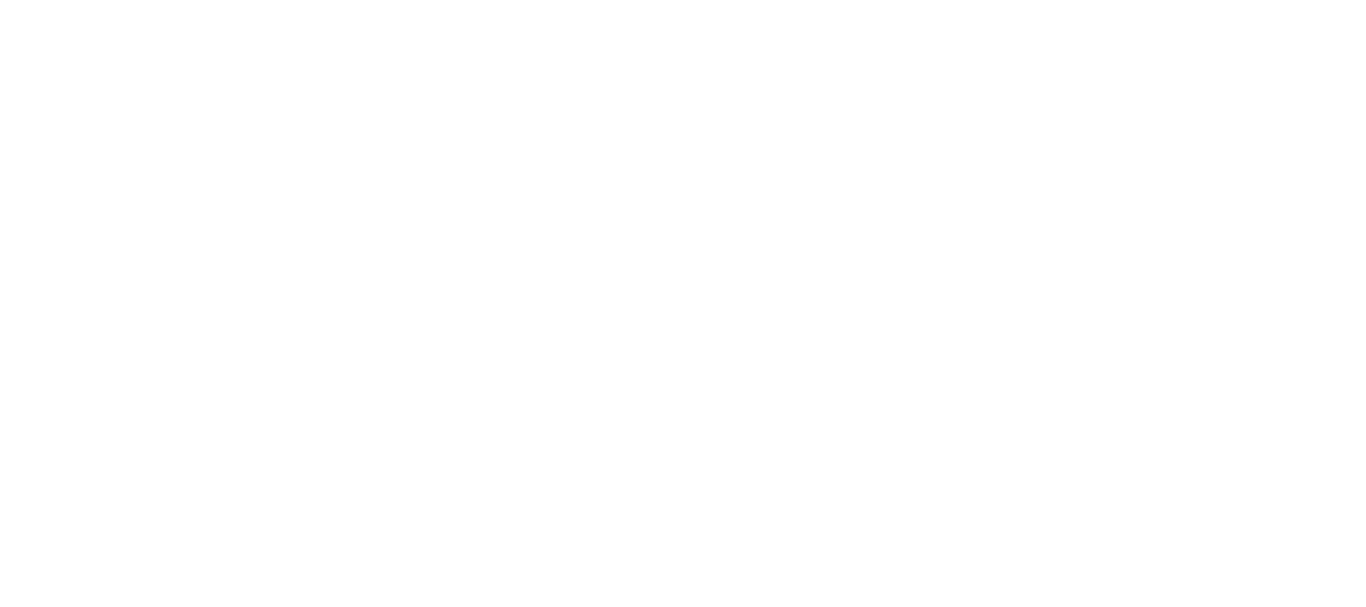 scroll, scrollTop: 0, scrollLeft: 0, axis: both 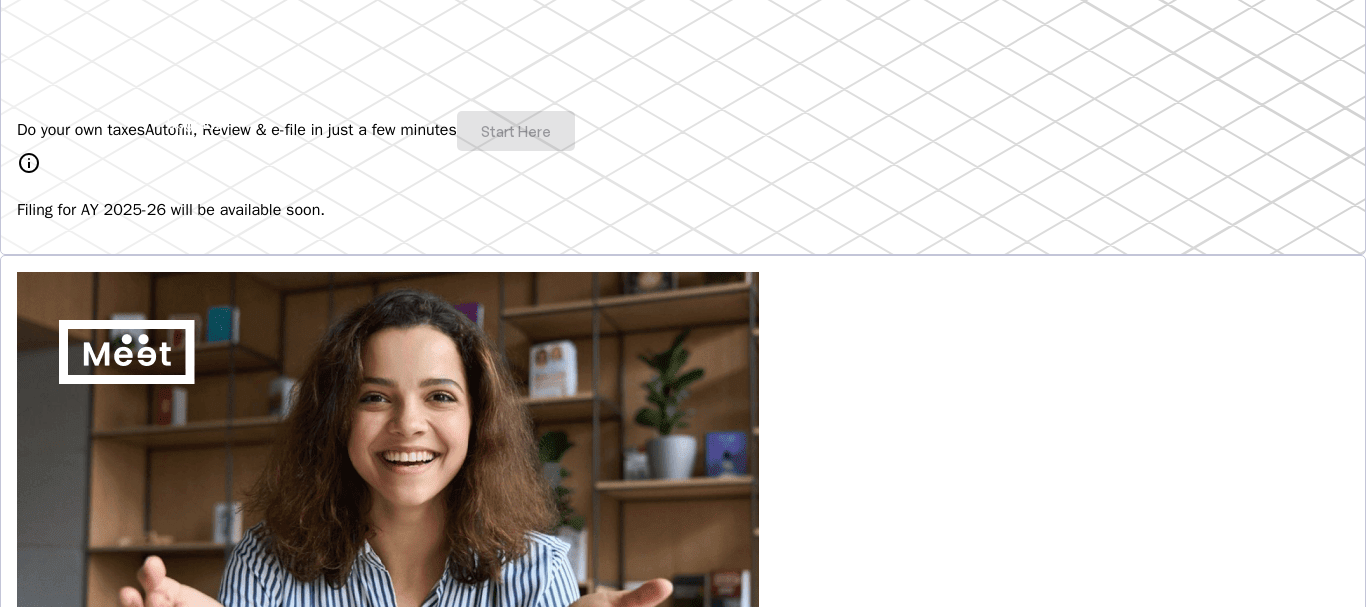 click on "Do your own taxes   Autofill, Review & e-file in just a few minutes   Start Here" at bounding box center [683, 131] 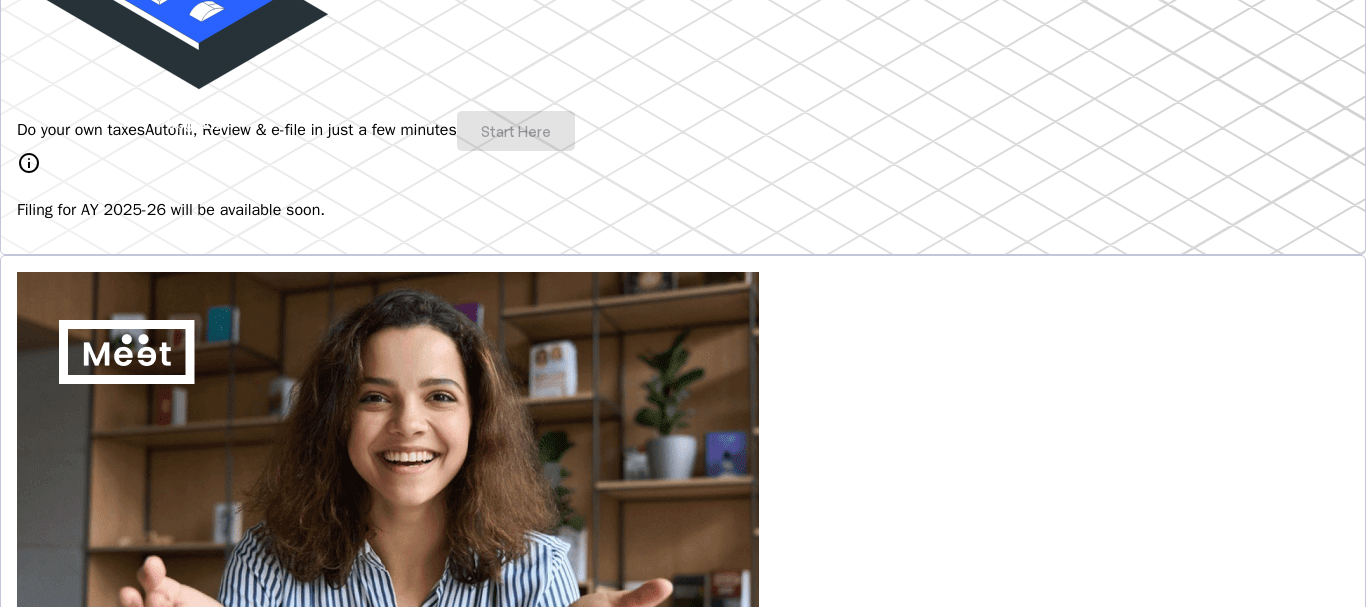 click on "Filing for AY 2025-26 will be available soon." at bounding box center [683, 210] 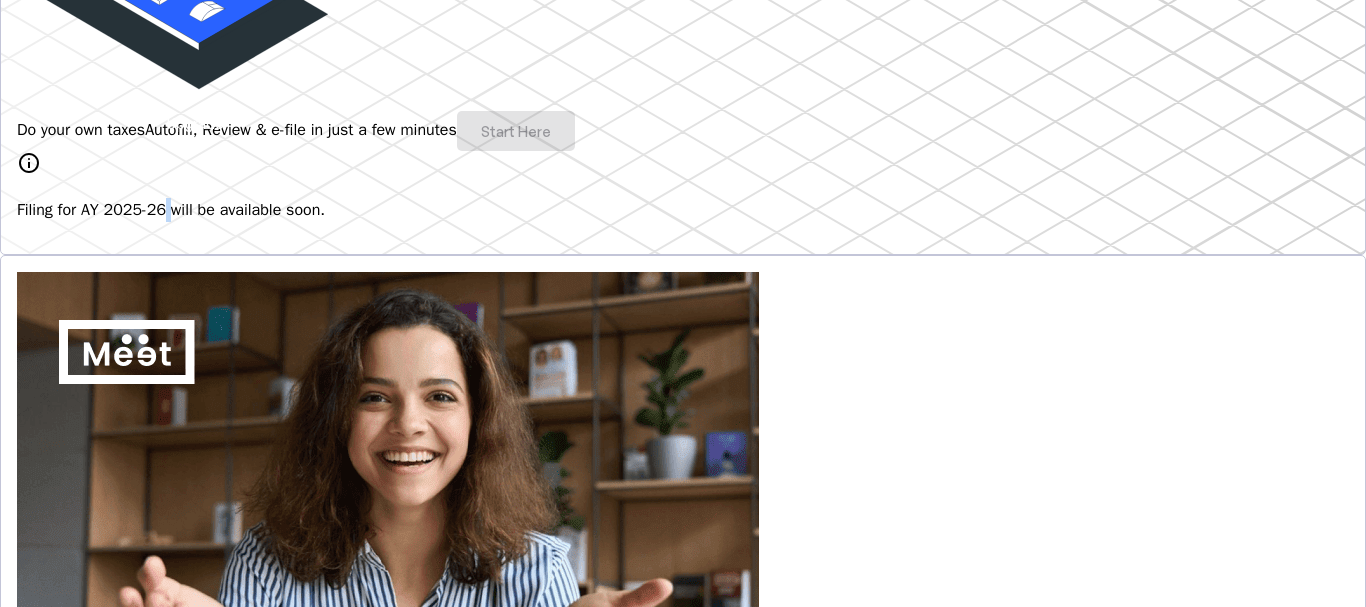 click on "Filing for AY 2025-26 will be available soon." at bounding box center [683, 210] 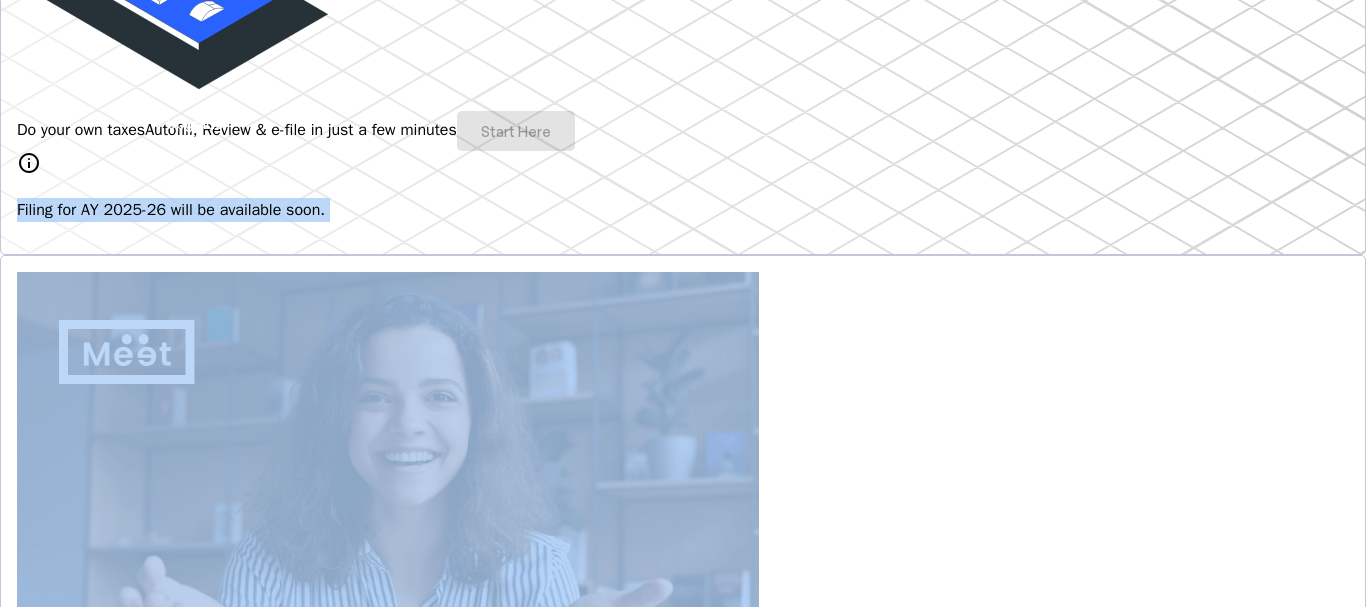 click on "Filing for AY 2025-26 will be available soon." at bounding box center [683, 210] 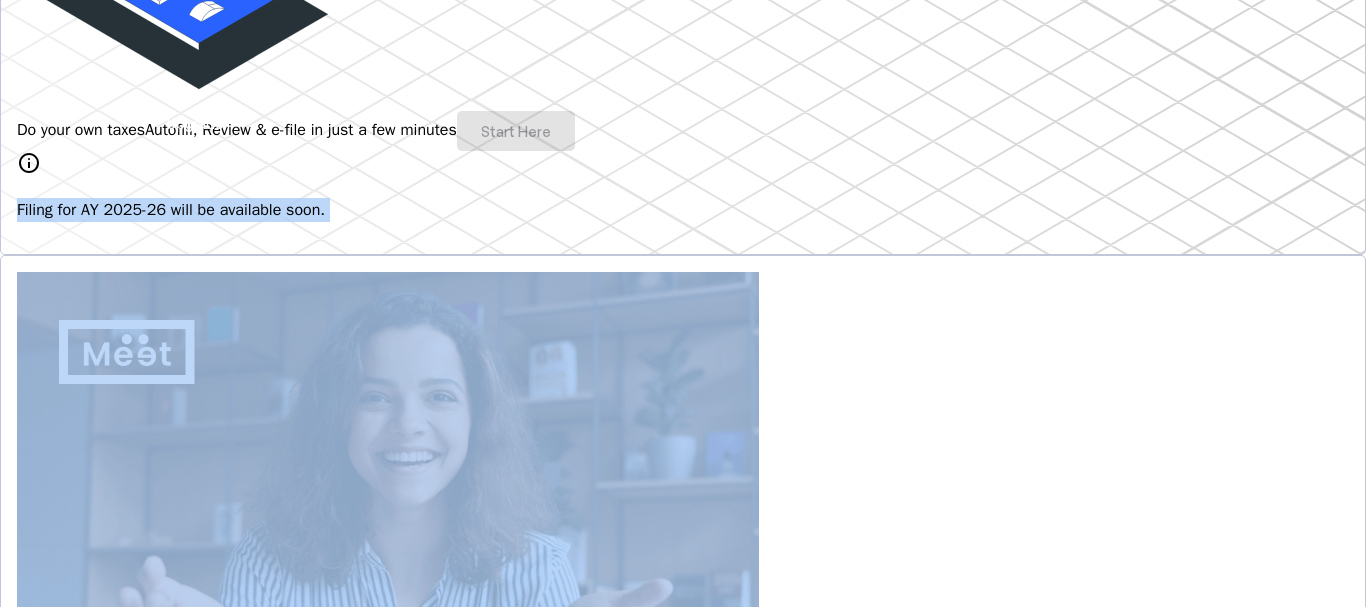 click on "info Filing for AY 2025-26 will be available soon." at bounding box center (683, 186) 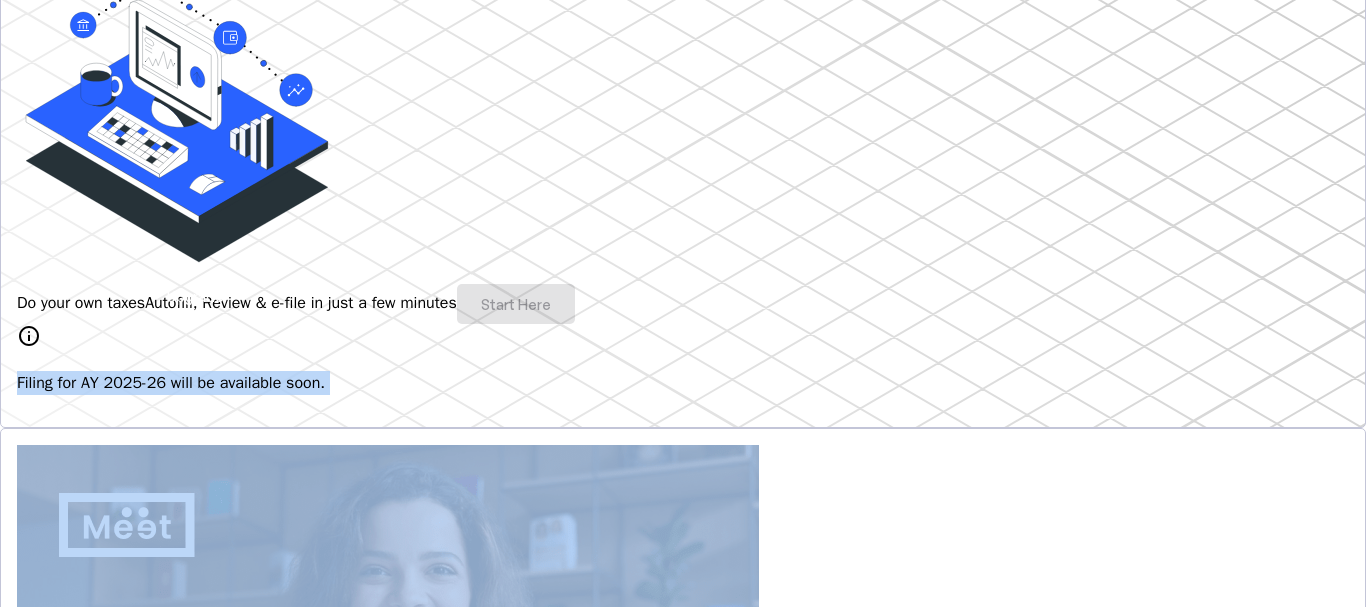 scroll, scrollTop: 200, scrollLeft: 0, axis: vertical 